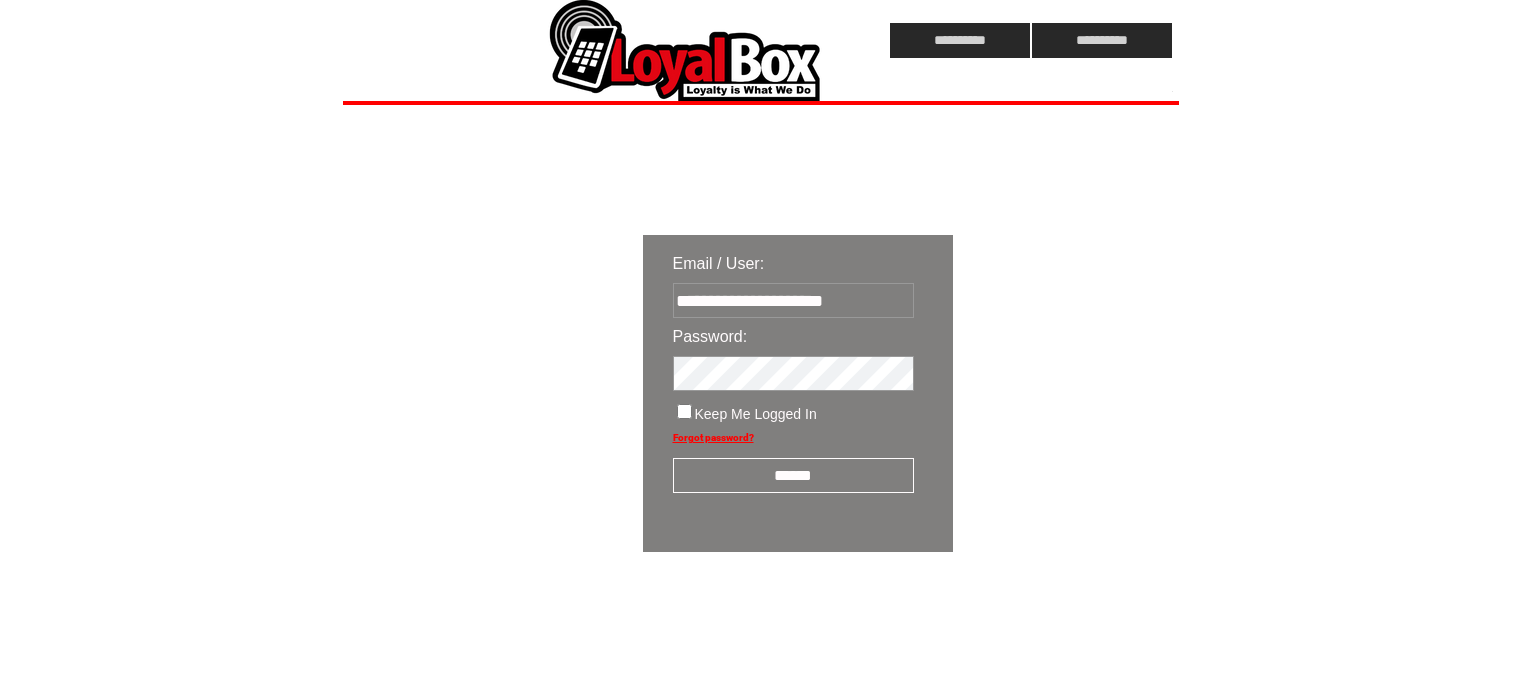 scroll, scrollTop: 0, scrollLeft: 0, axis: both 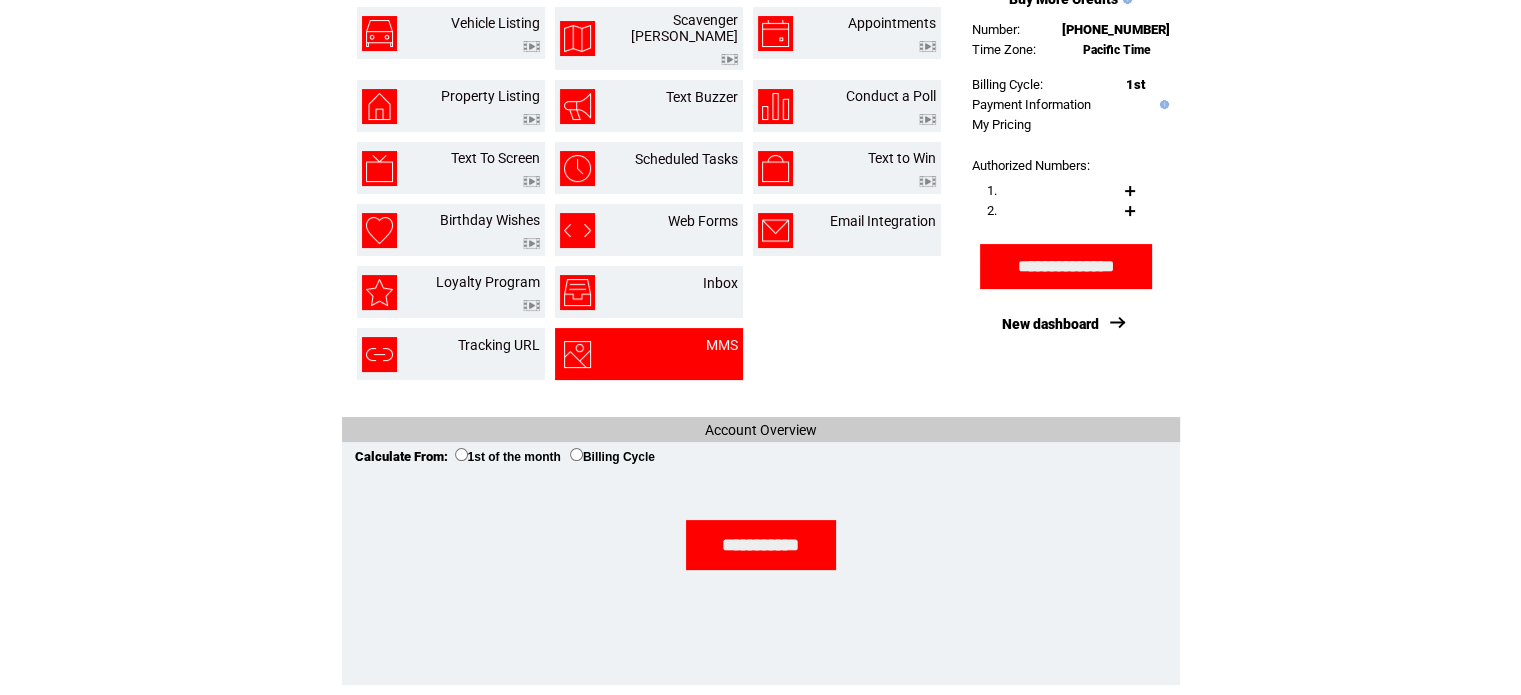 click at bounding box center (609, 354) 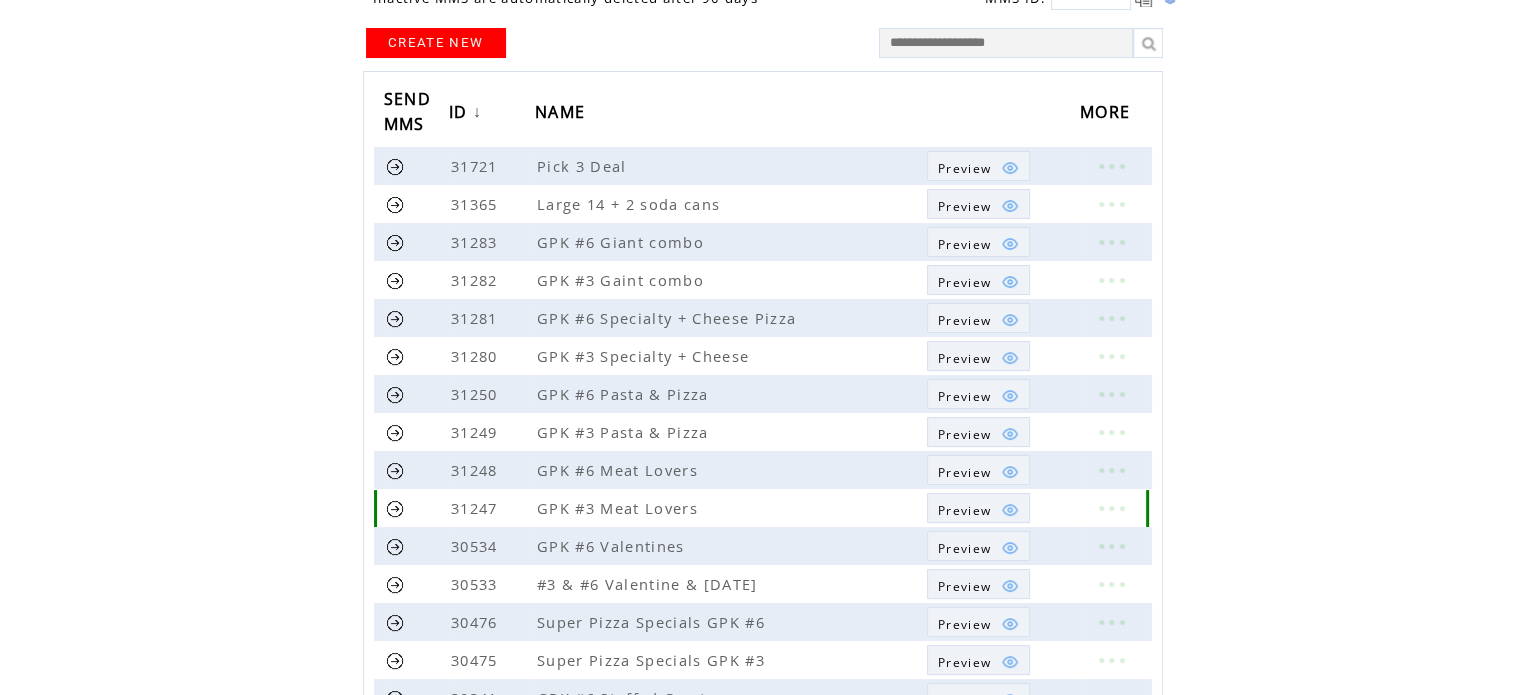 scroll, scrollTop: 179, scrollLeft: 0, axis: vertical 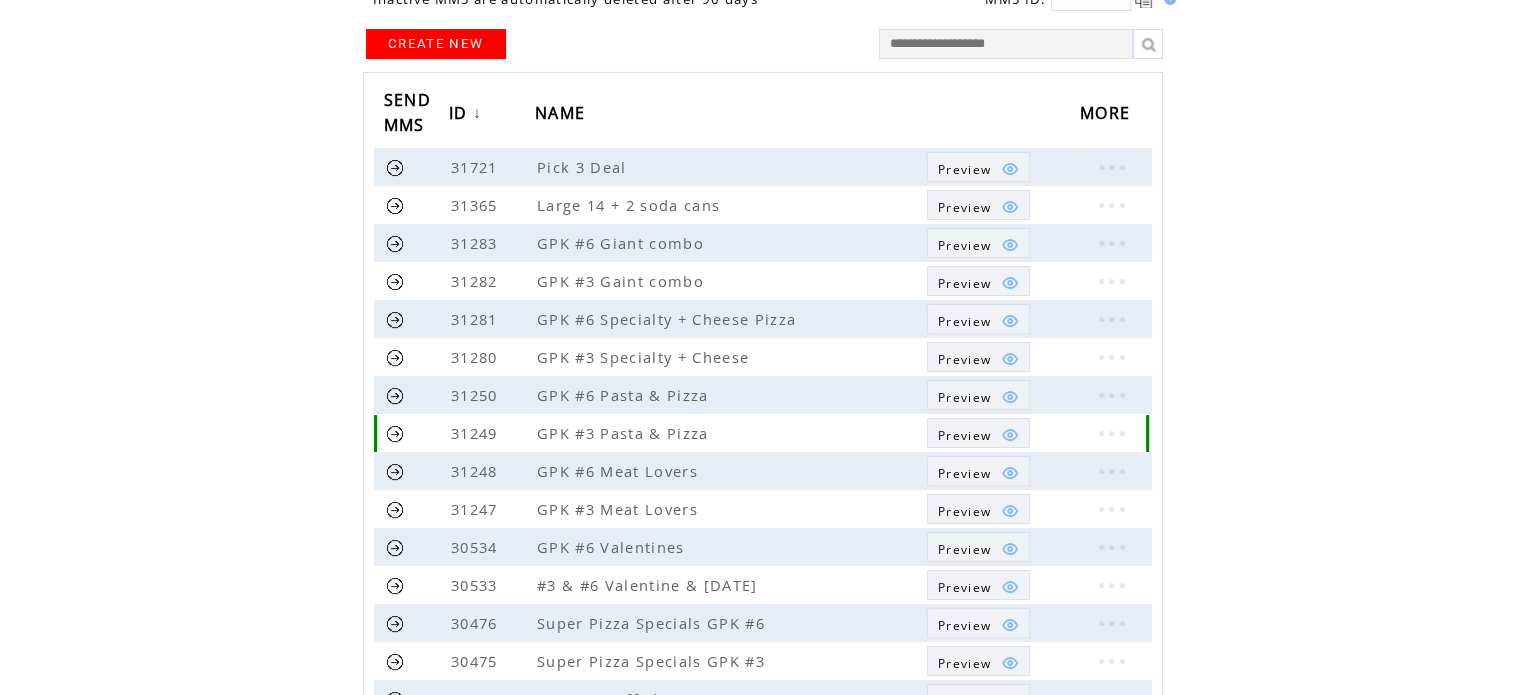 drag, startPoint x: 732, startPoint y: 452, endPoint x: 730, endPoint y: 432, distance: 20.09975 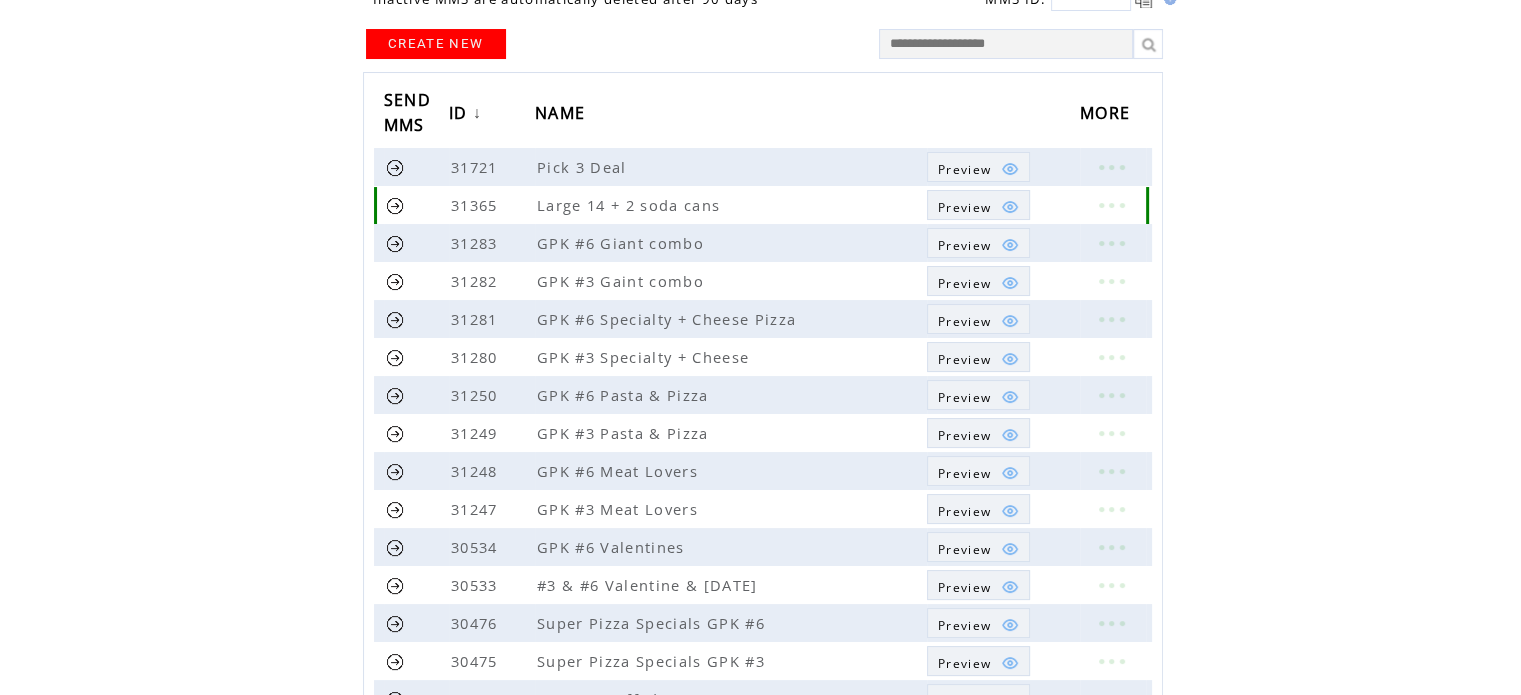 click at bounding box center [996, 207] 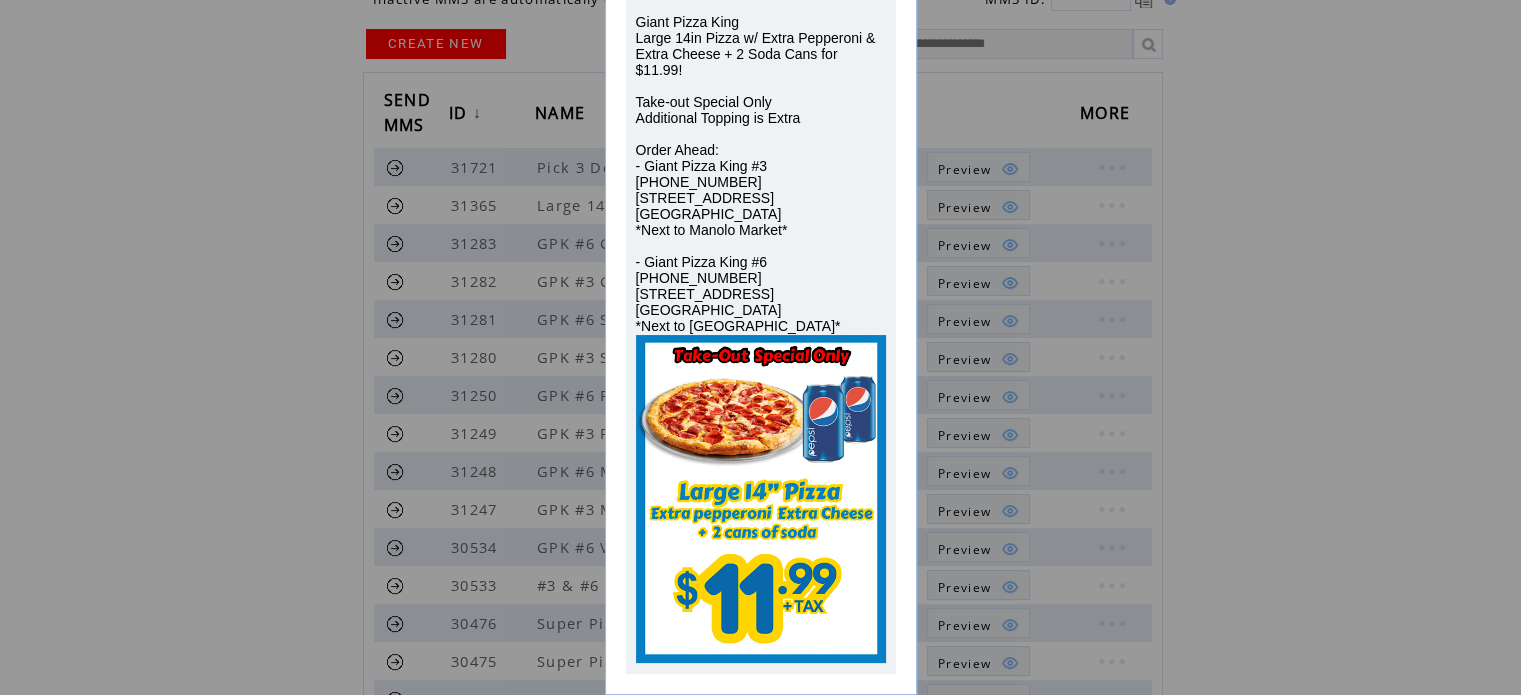 scroll, scrollTop: 0, scrollLeft: 0, axis: both 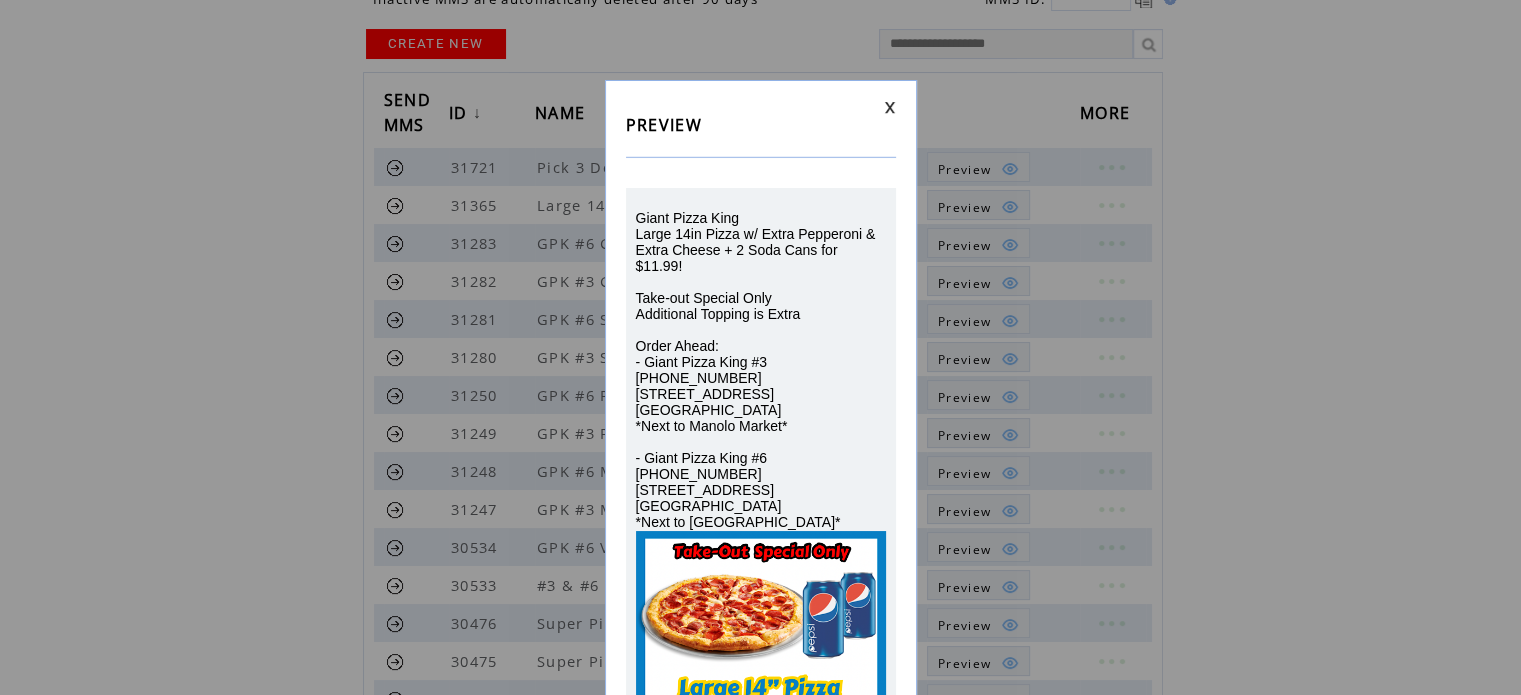 click on "PREVIEW Giant Pizza King Large 14in Pizza w/ Extra Pepperoni & Extra Cheese + 2 Soda Cans for $11.99! Take-out Special Only Additional Topping is Extra Order Ahead: - Giant Pizza King #3  (619) 338-8095 3568 National Ave San Diego, CA 92113 *Next to Manolo Market* - Giant Pizza King #6 (619) 262-4035 1460 S 43rd St San Diego, CA 92113 *Next to Northgate*" at bounding box center (761, 485) 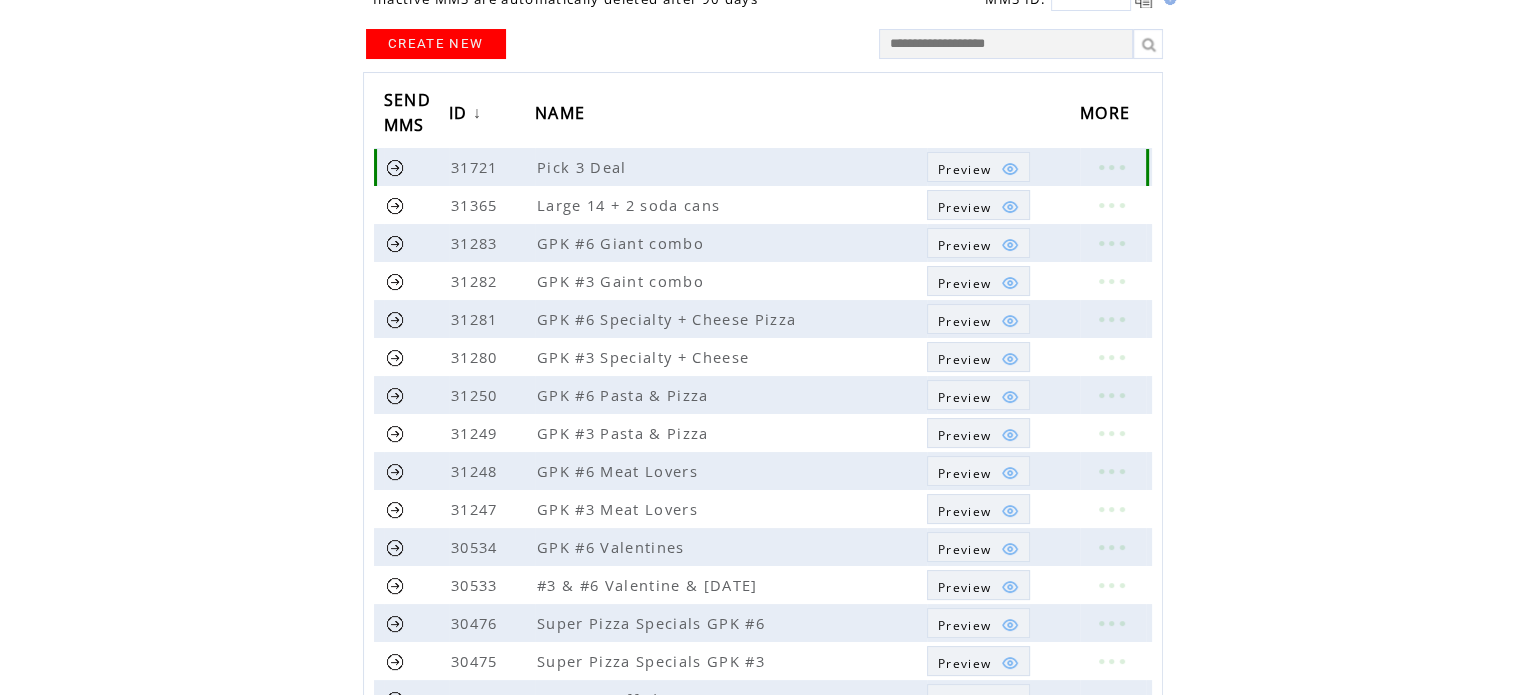 click on "Preview" at bounding box center (964, 169) 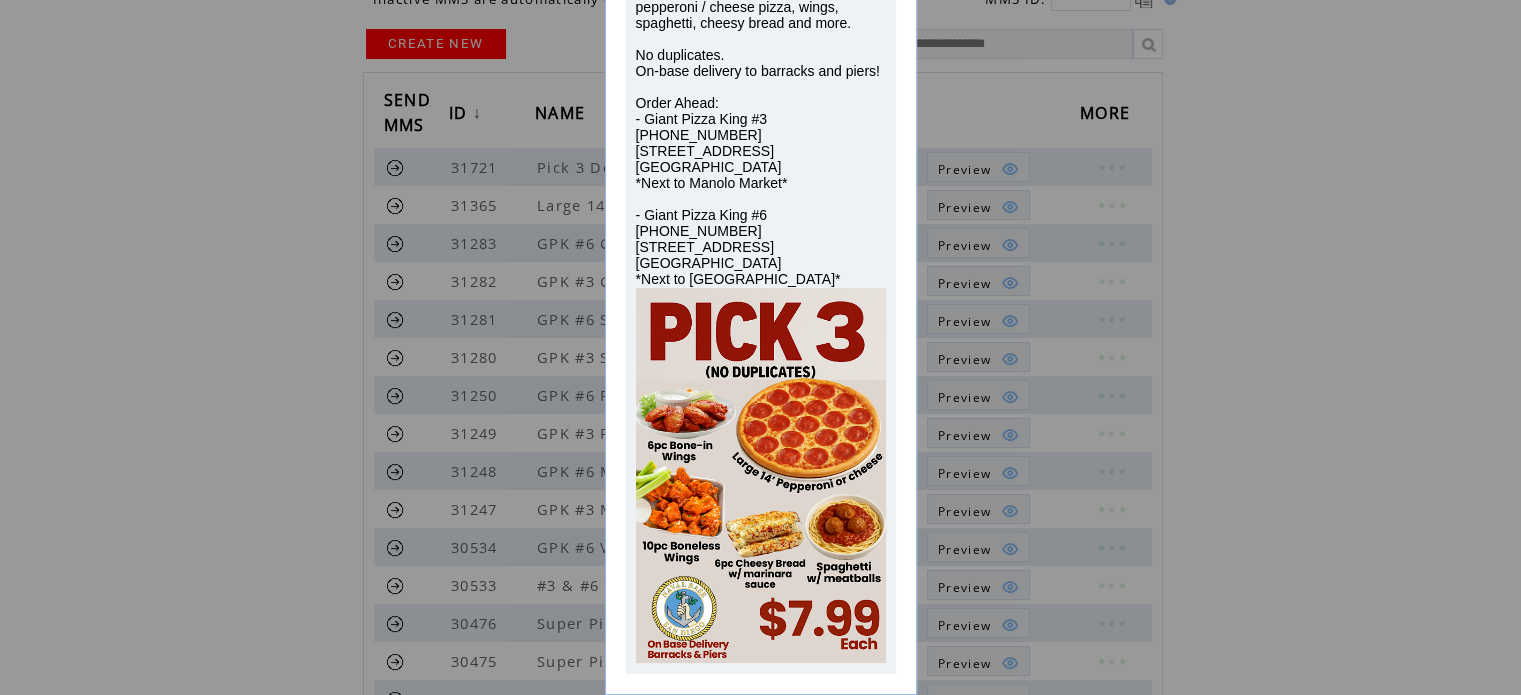 scroll, scrollTop: 257, scrollLeft: 0, axis: vertical 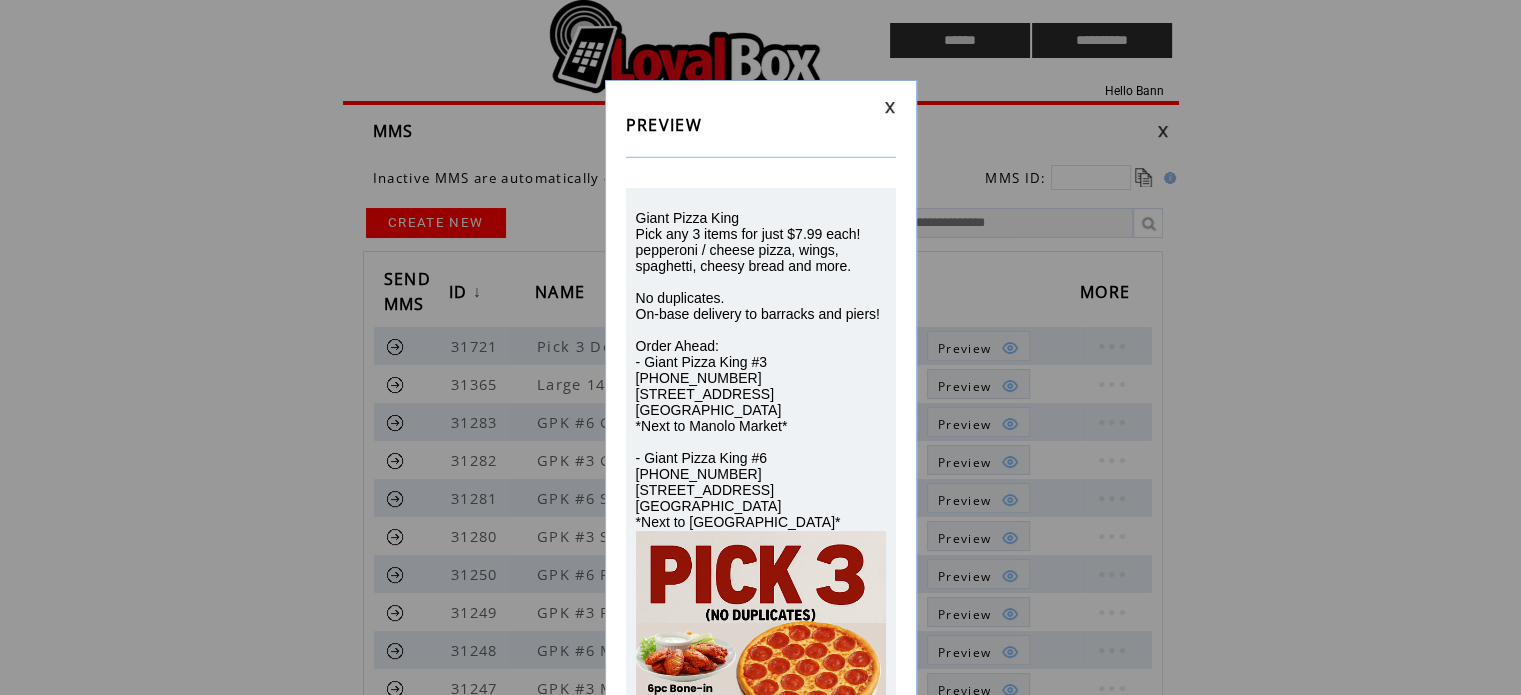 click at bounding box center [890, 107] 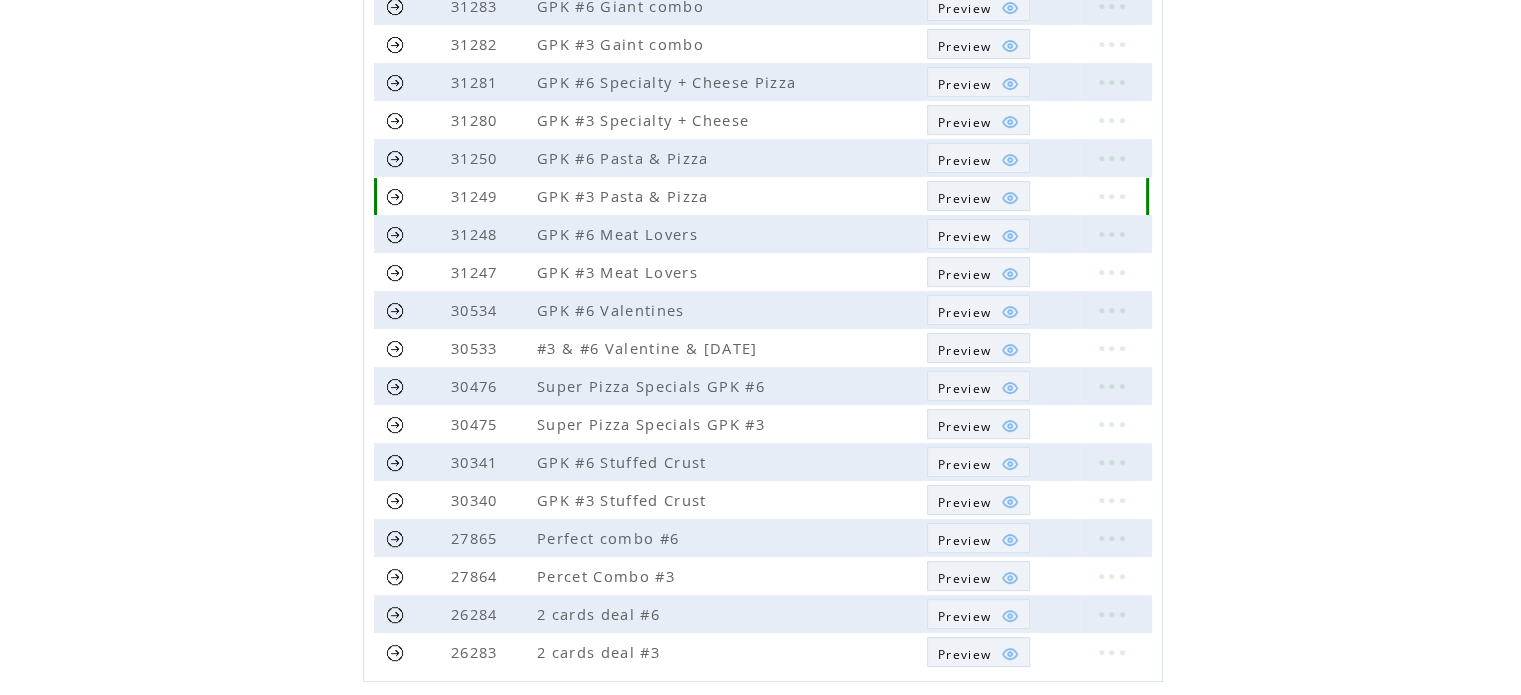scroll, scrollTop: 510, scrollLeft: 0, axis: vertical 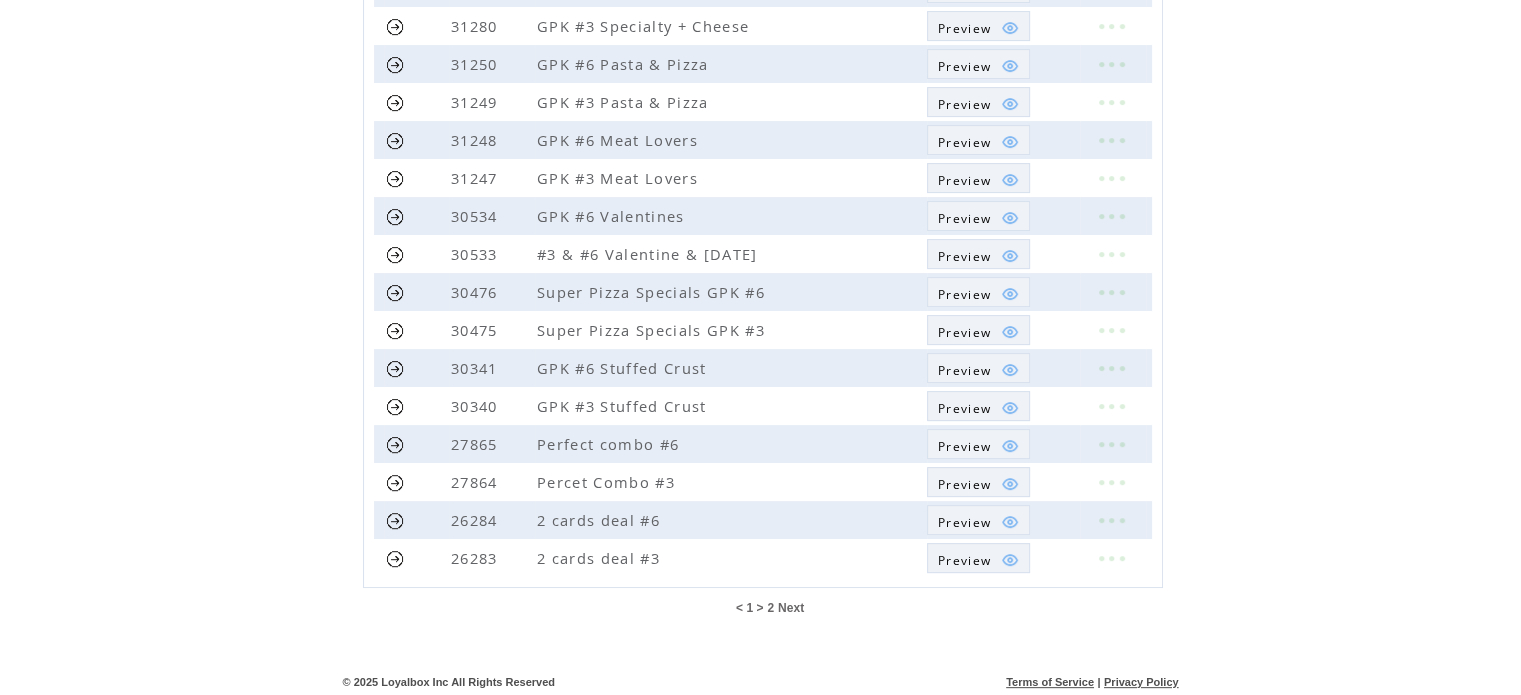 click on "Next" at bounding box center [791, 608] 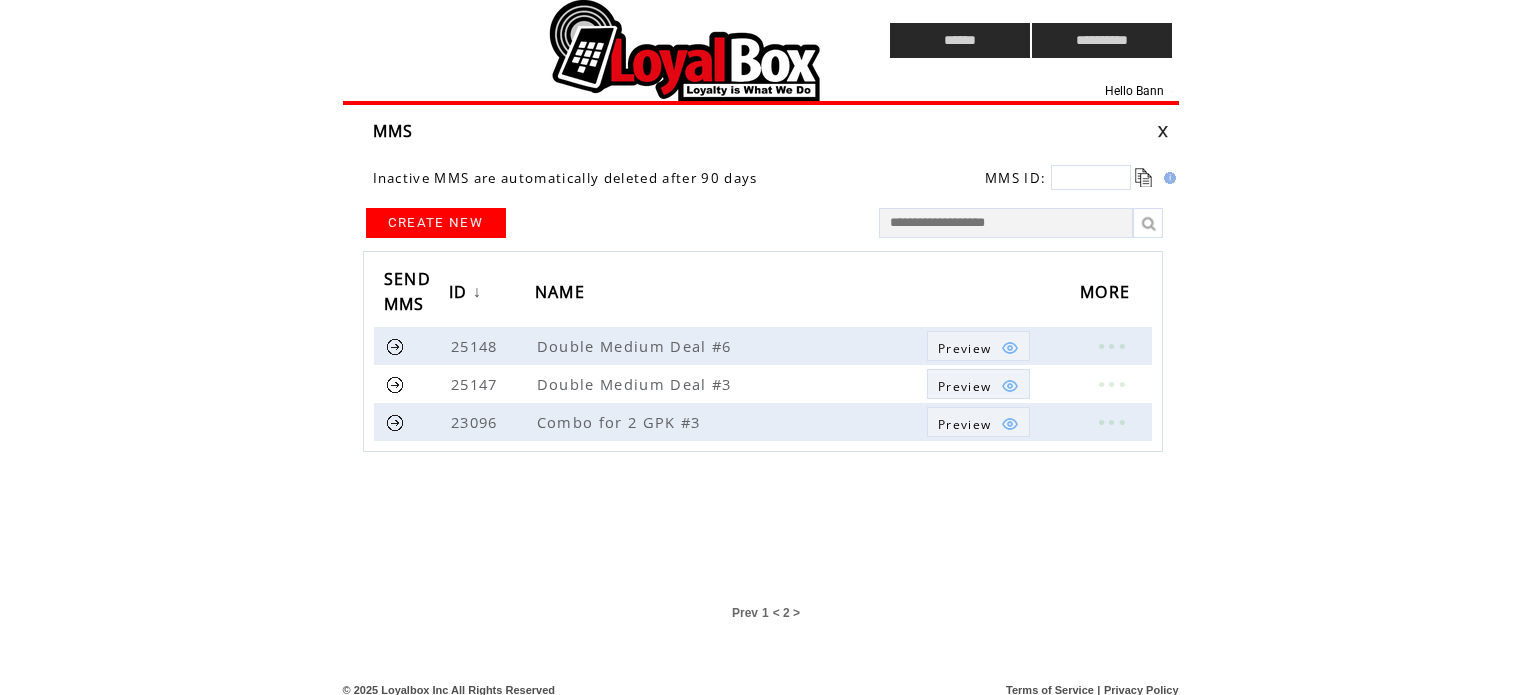 scroll, scrollTop: 0, scrollLeft: 0, axis: both 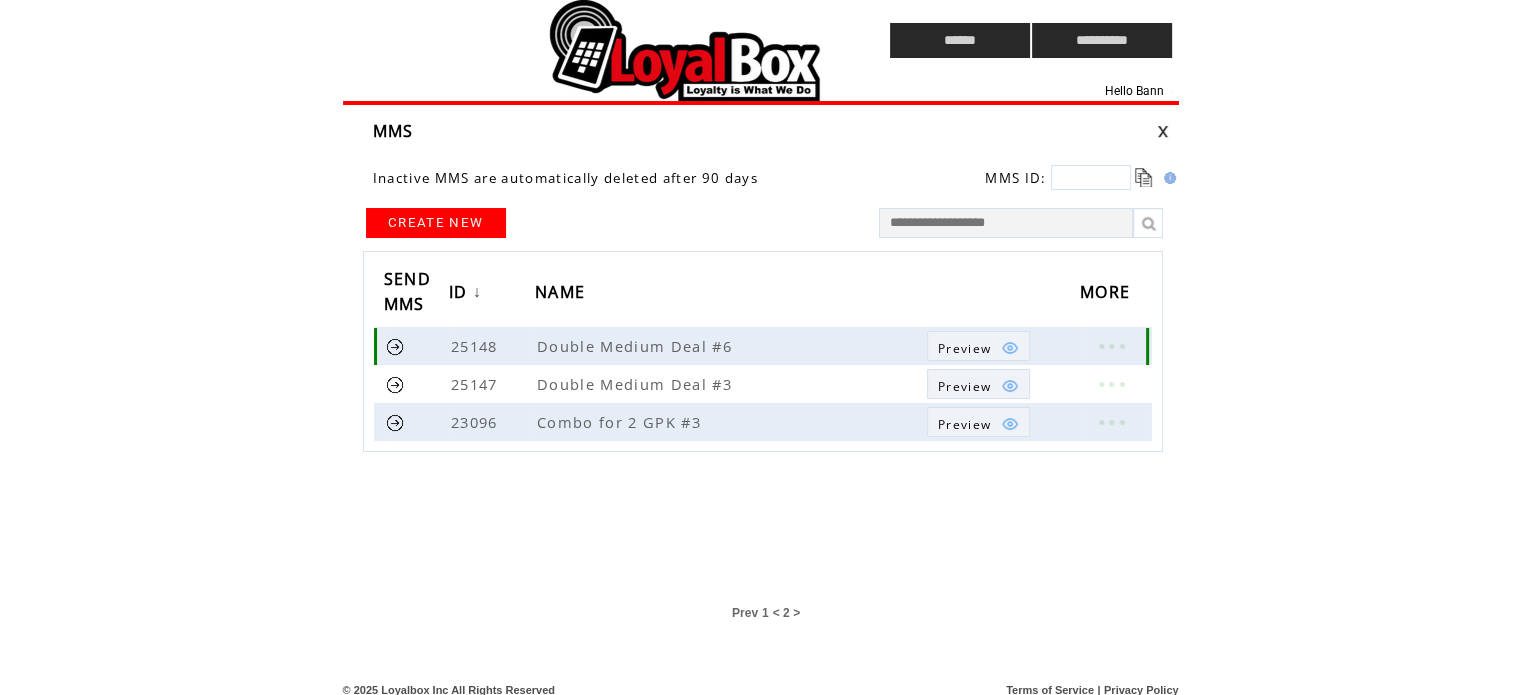 click on "Preview" at bounding box center (964, 348) 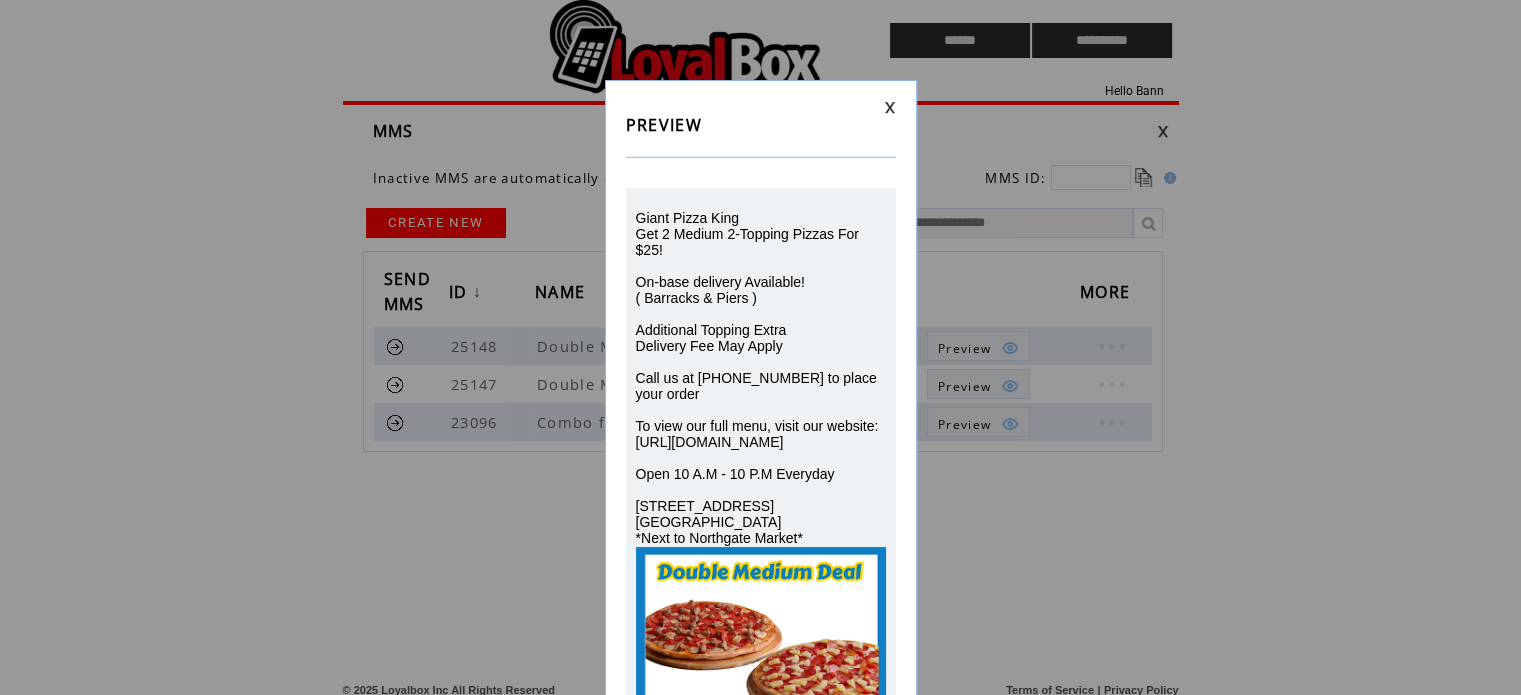 scroll, scrollTop: 244, scrollLeft: 0, axis: vertical 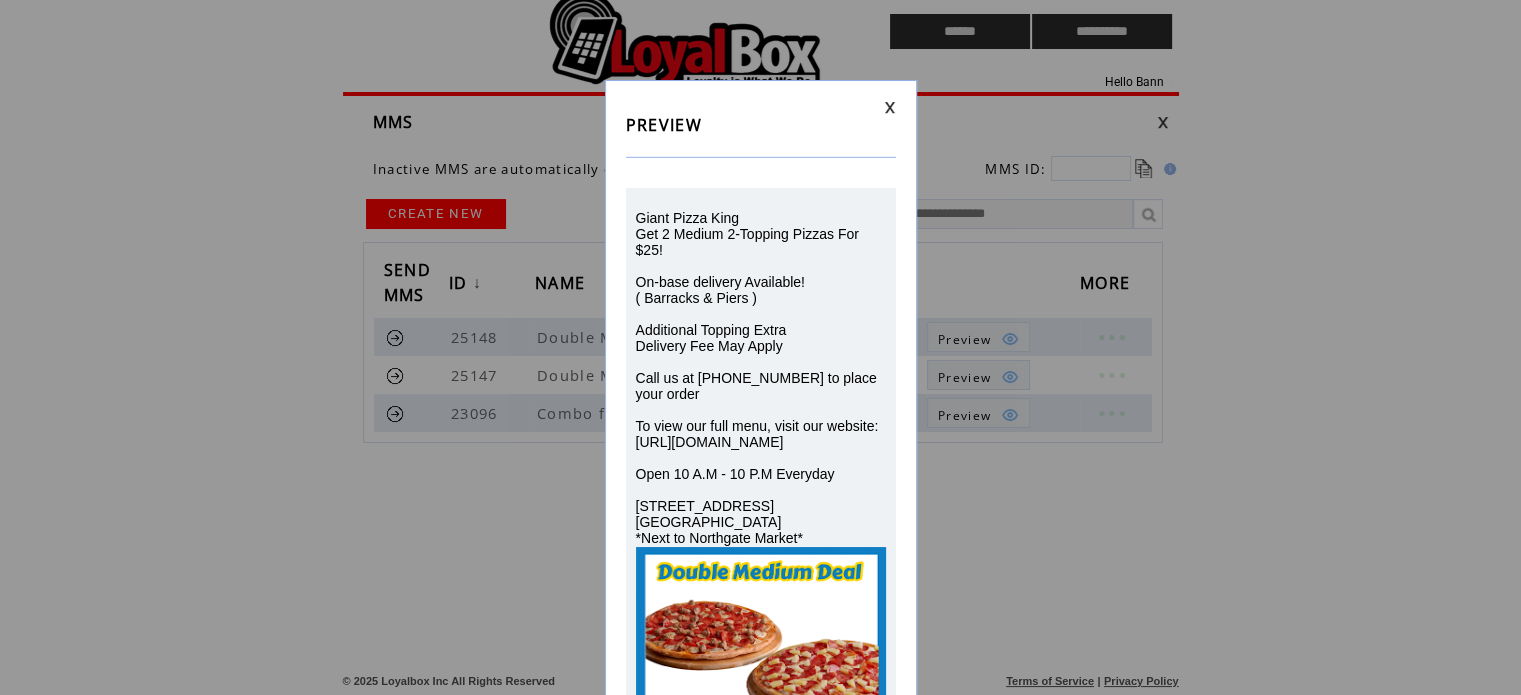 click on "PREVIEW Giant Pizza King Get 2 Medium 2-Topping Pizzas For $25! On-base delivery Available! ( Barracks & Piers ) Additional Topping Extra Delivery Fee May Apply Call us at 619-262-4035 to place your order To view our full menu, visit our website: https://giantpizzaking.net/national-city-paradise-vly/4554230 Open 10 A.M - 10 P.M Everyday 1460 S 43rd St San Diego, CA 92113 *Next to Northgate Market*" at bounding box center (761, 493) 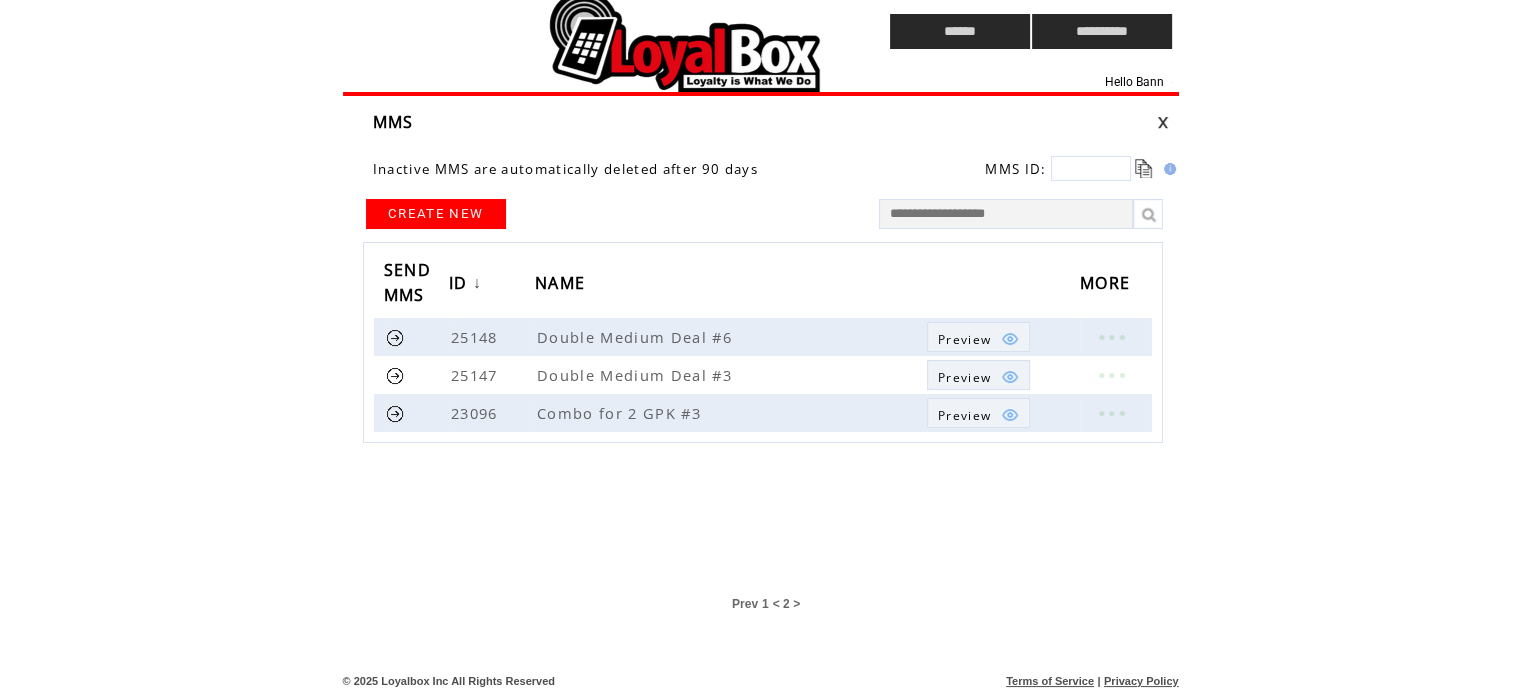 scroll, scrollTop: 0, scrollLeft: 0, axis: both 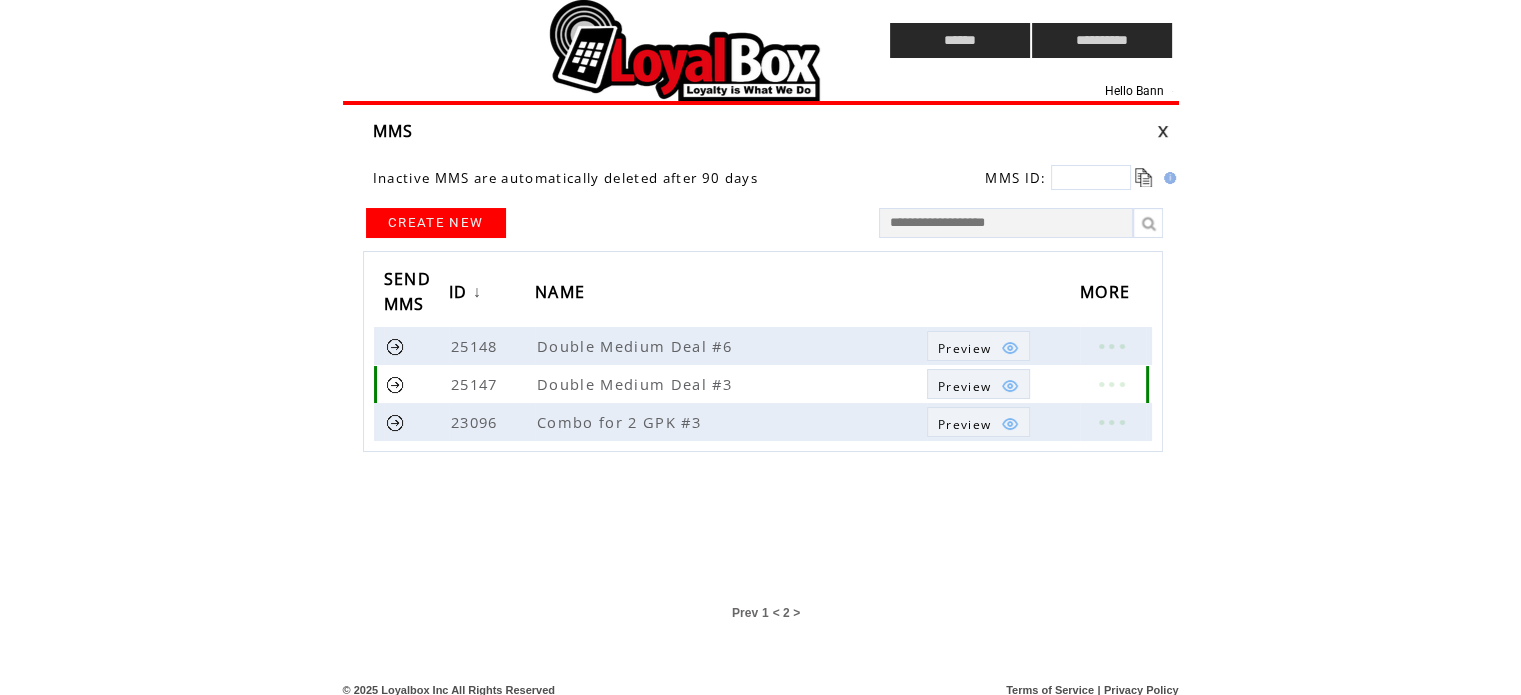 click on "Preview" at bounding box center (964, 386) 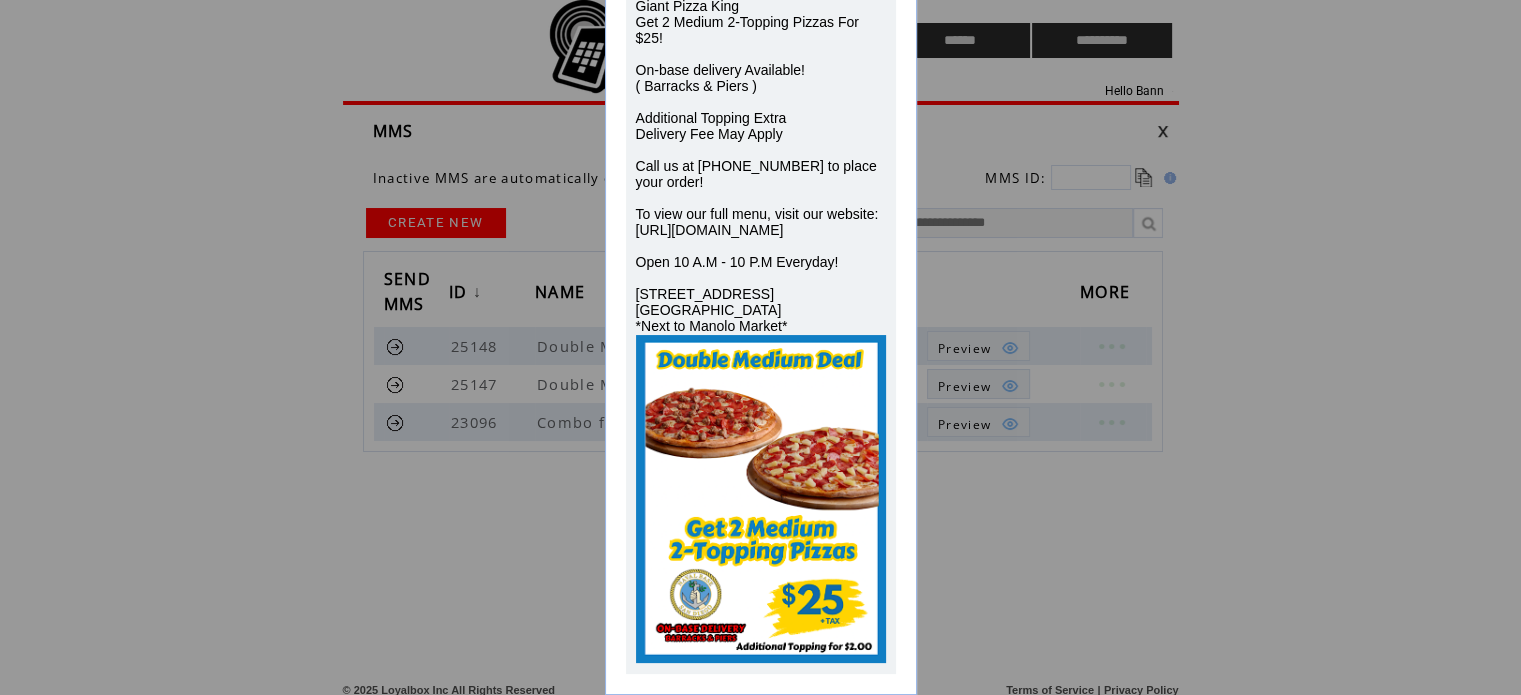 scroll, scrollTop: 244, scrollLeft: 0, axis: vertical 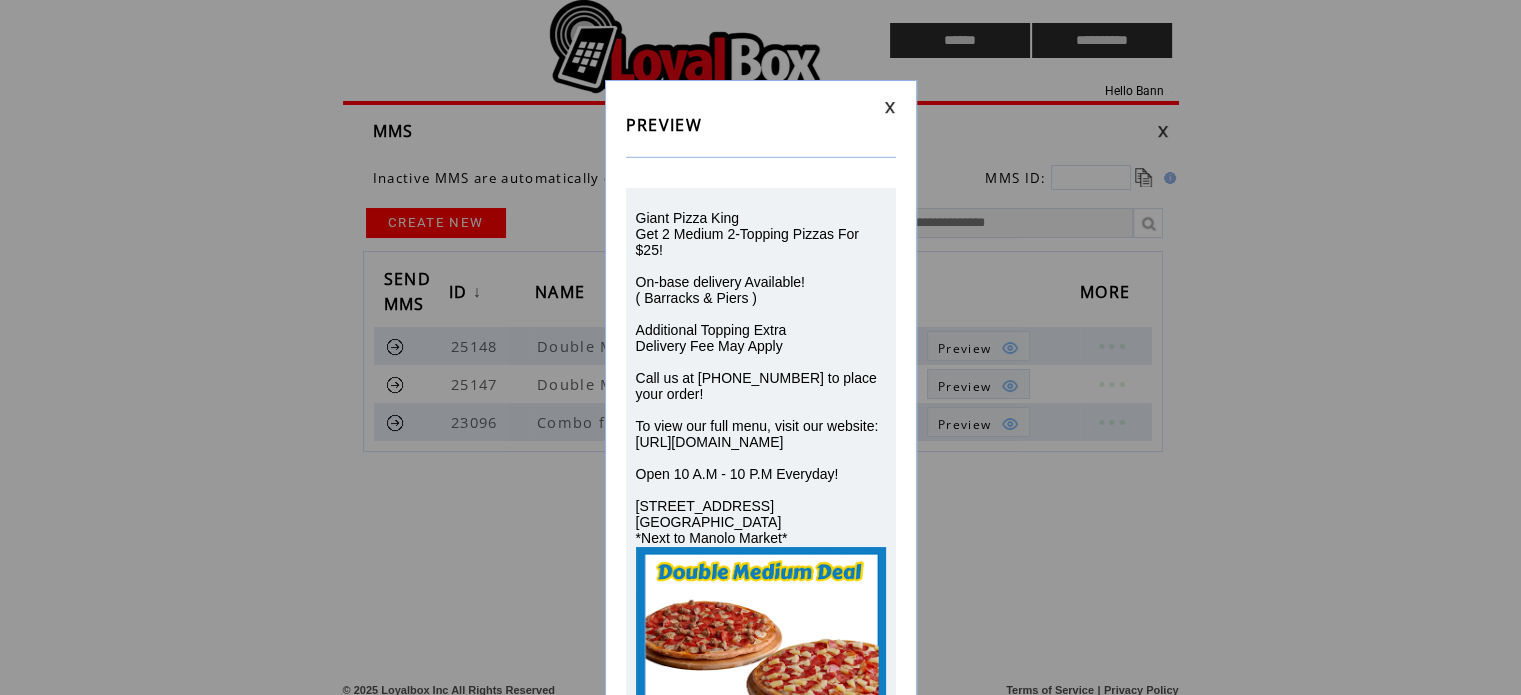 click at bounding box center (890, 107) 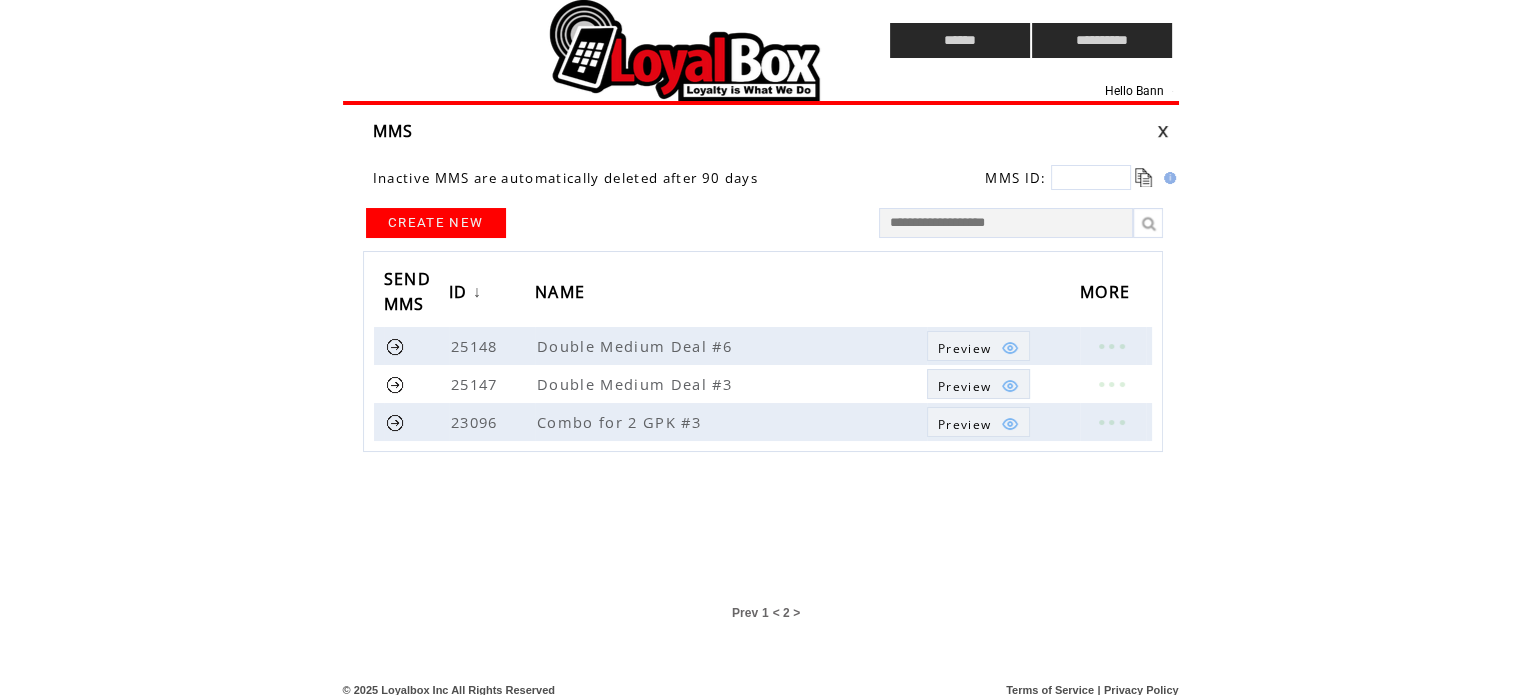 click on "Prev" at bounding box center [745, 613] 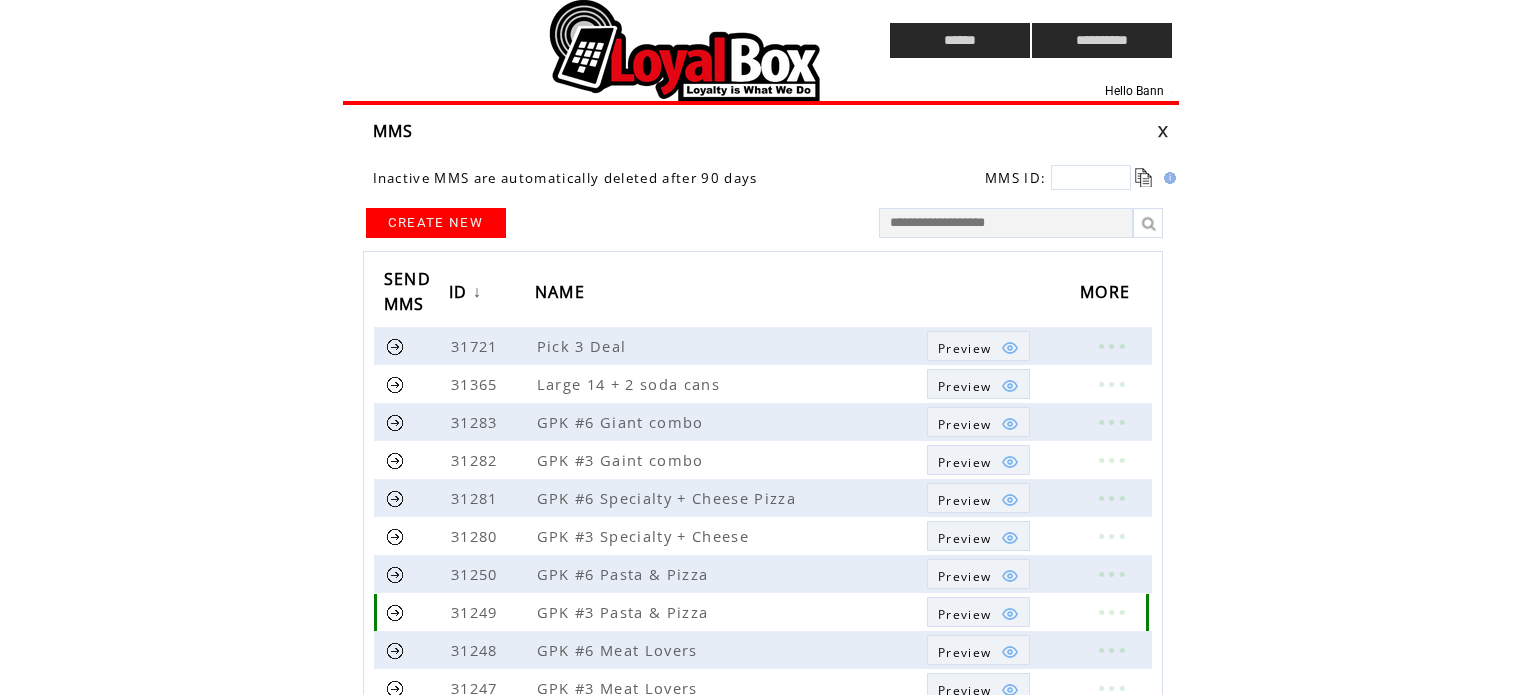 scroll, scrollTop: 0, scrollLeft: 0, axis: both 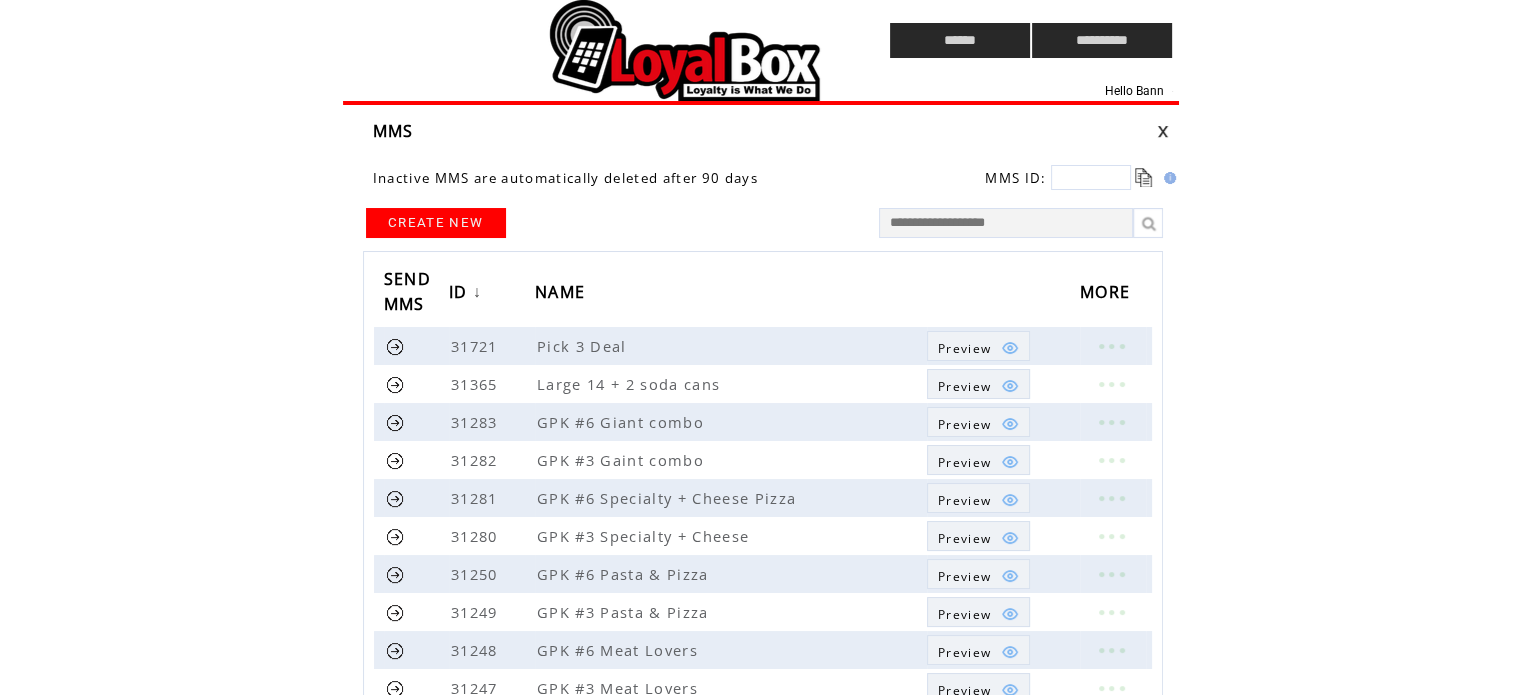 click at bounding box center (1163, 131) 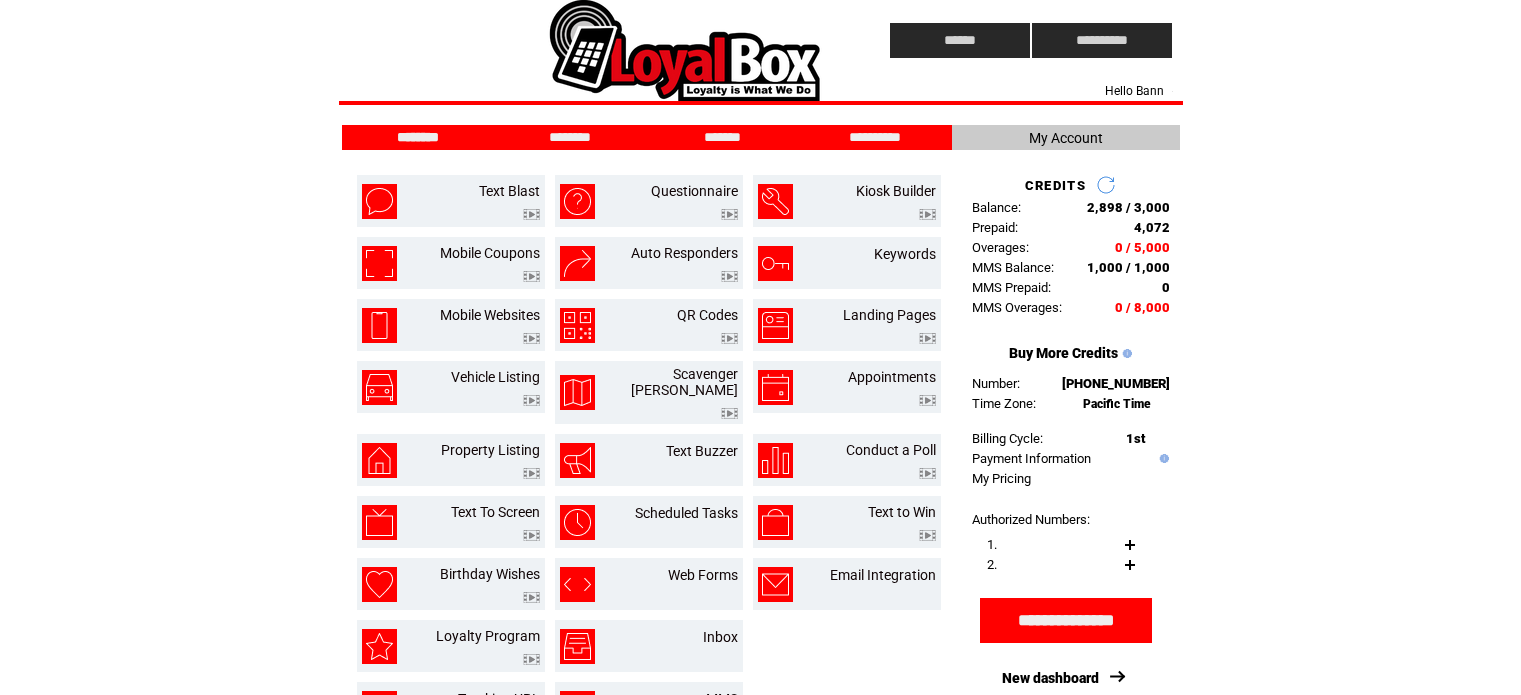 scroll, scrollTop: 0, scrollLeft: 0, axis: both 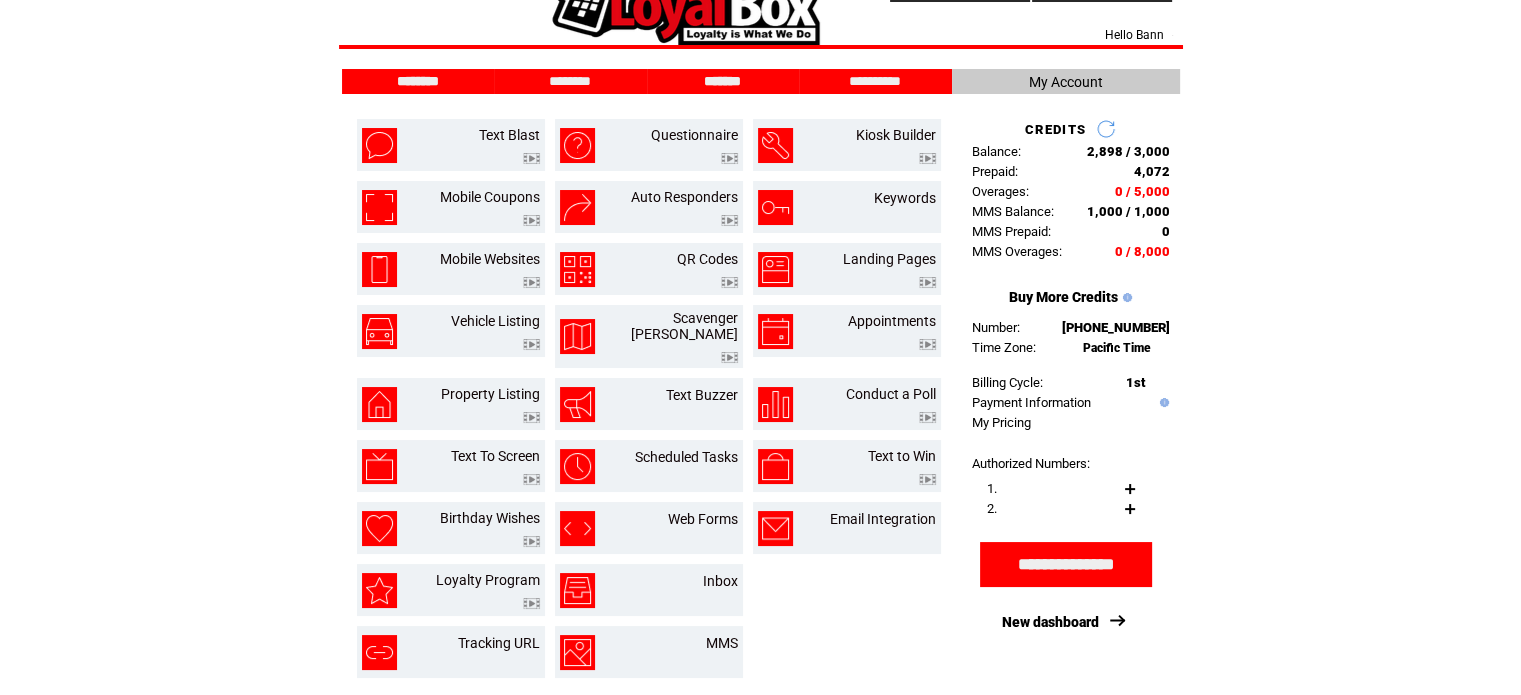 click on "*******" at bounding box center (723, 81) 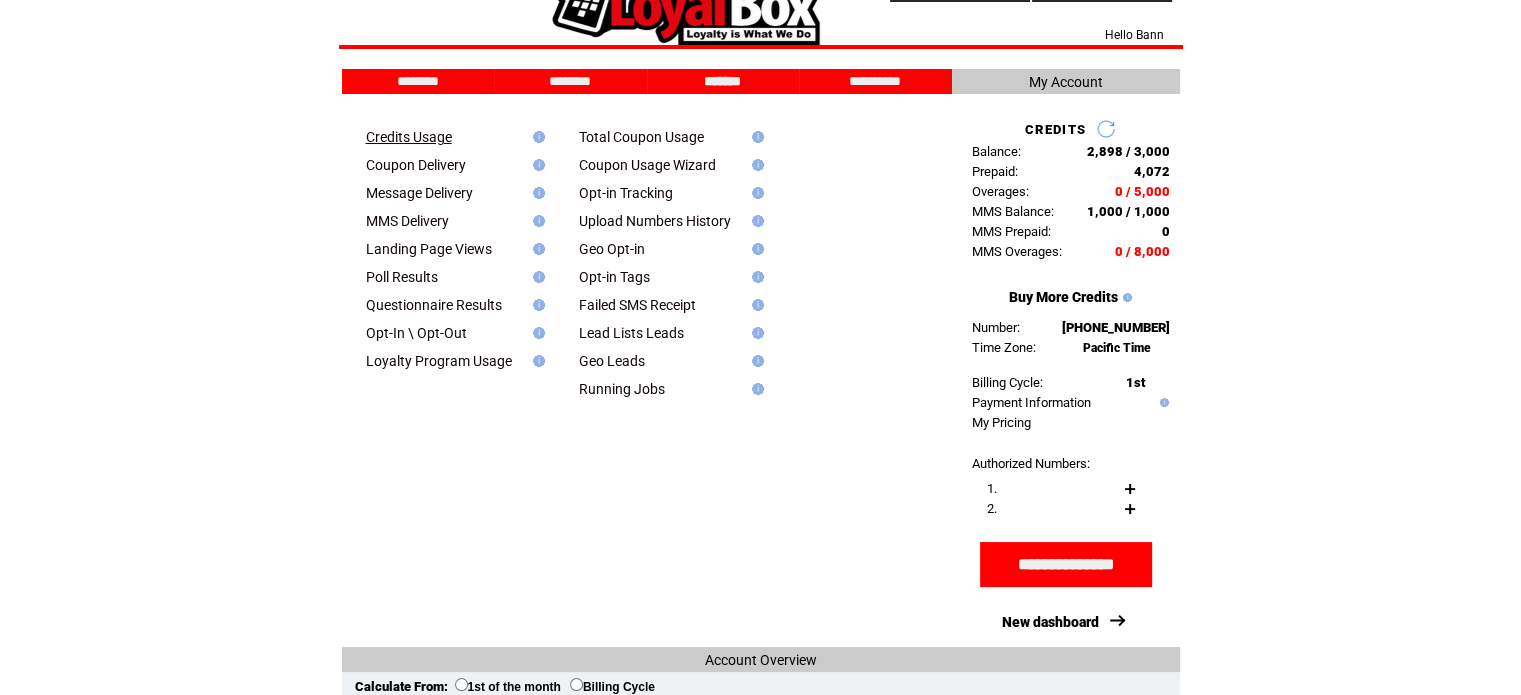 click on "Credits Usage" at bounding box center [409, 137] 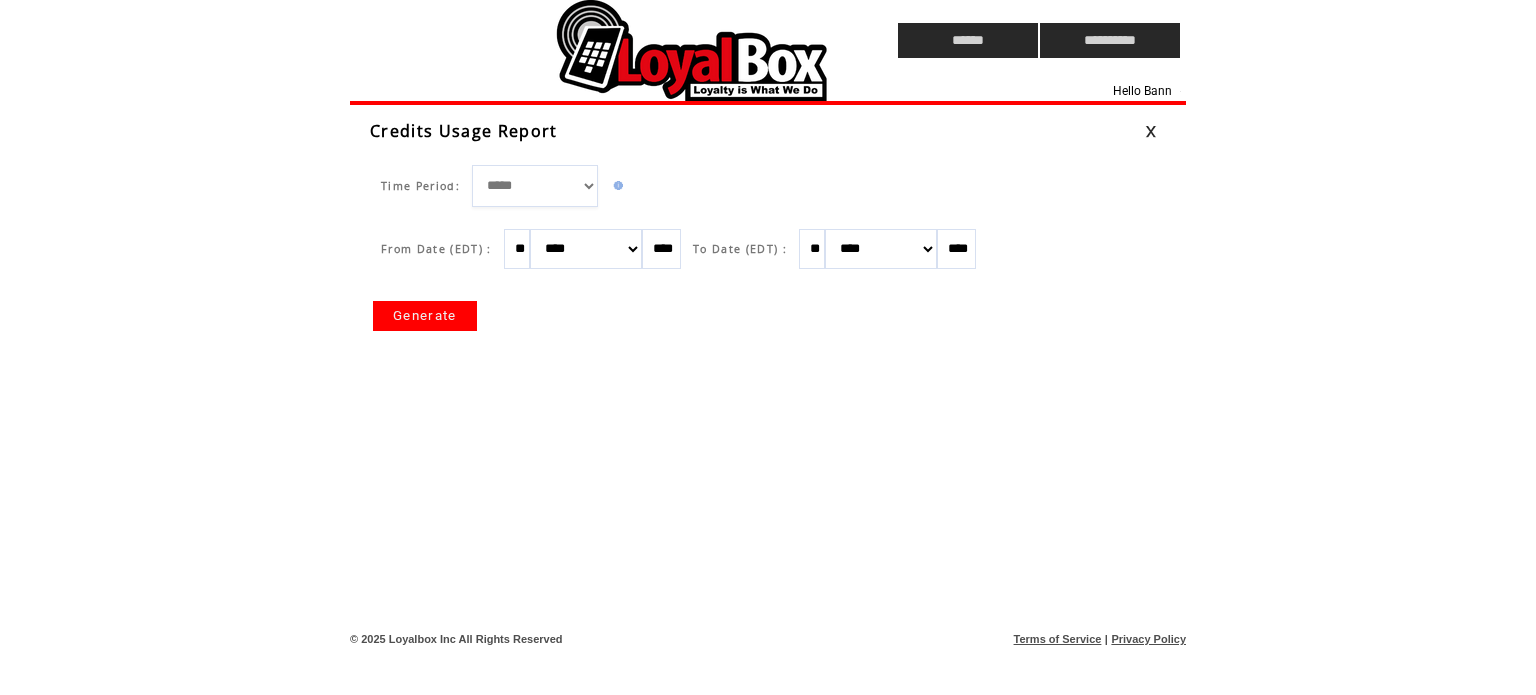 scroll, scrollTop: 0, scrollLeft: 0, axis: both 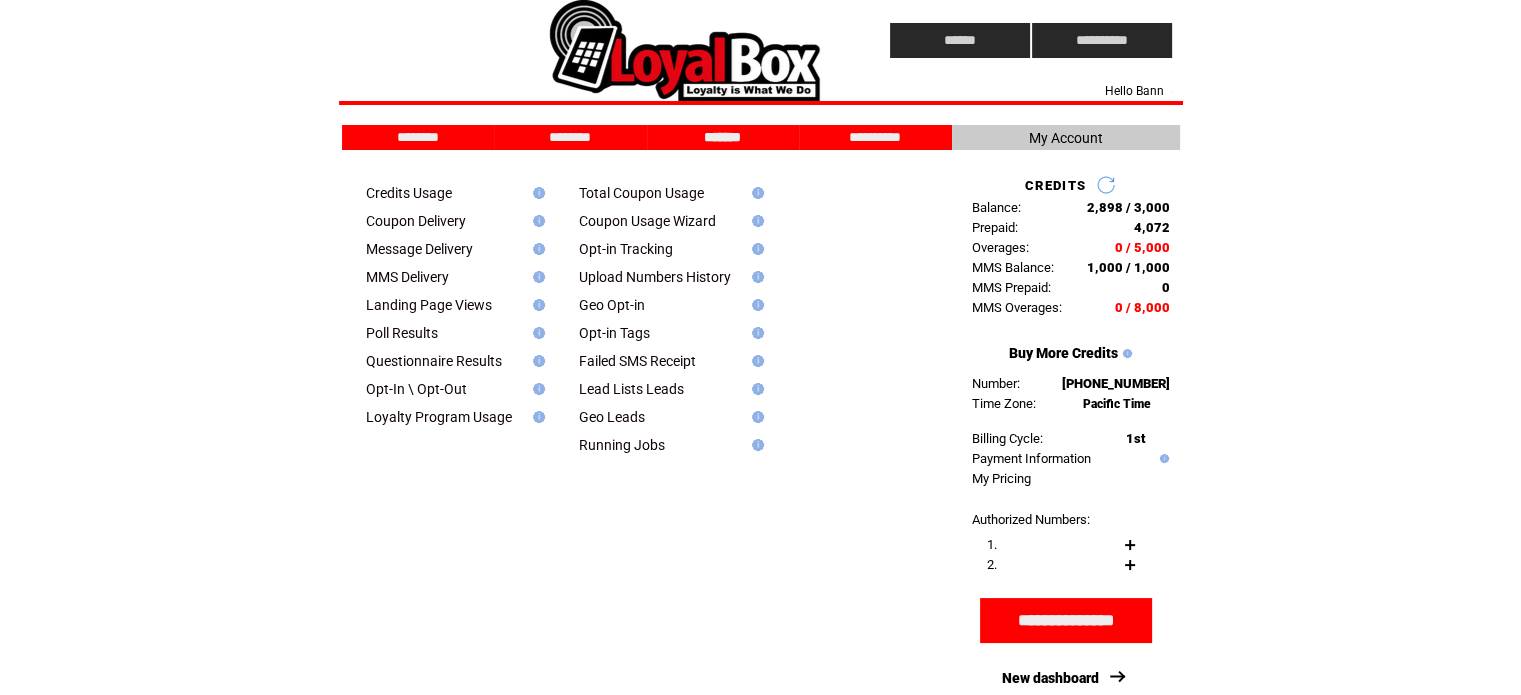 click on "My Account" at bounding box center [1066, 137] 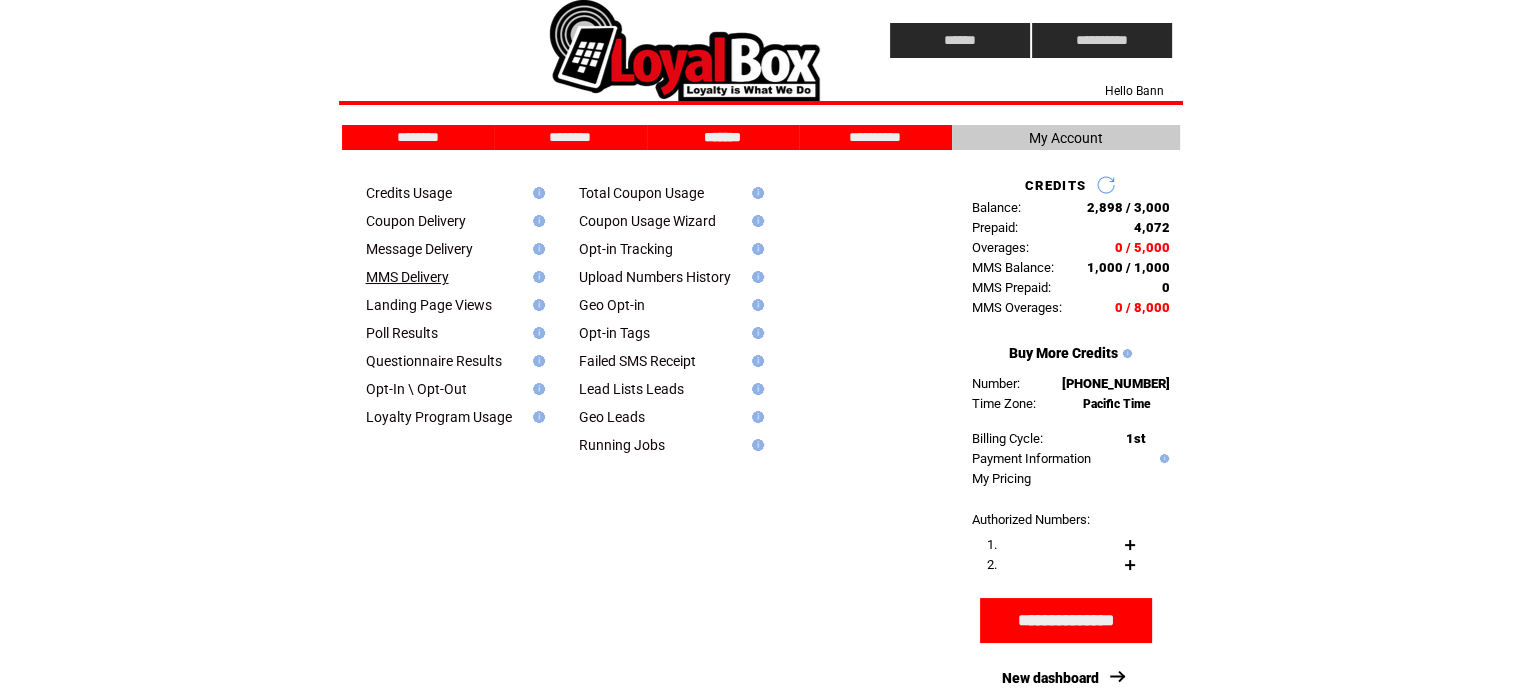 click on "MMS Delivery" at bounding box center (407, 277) 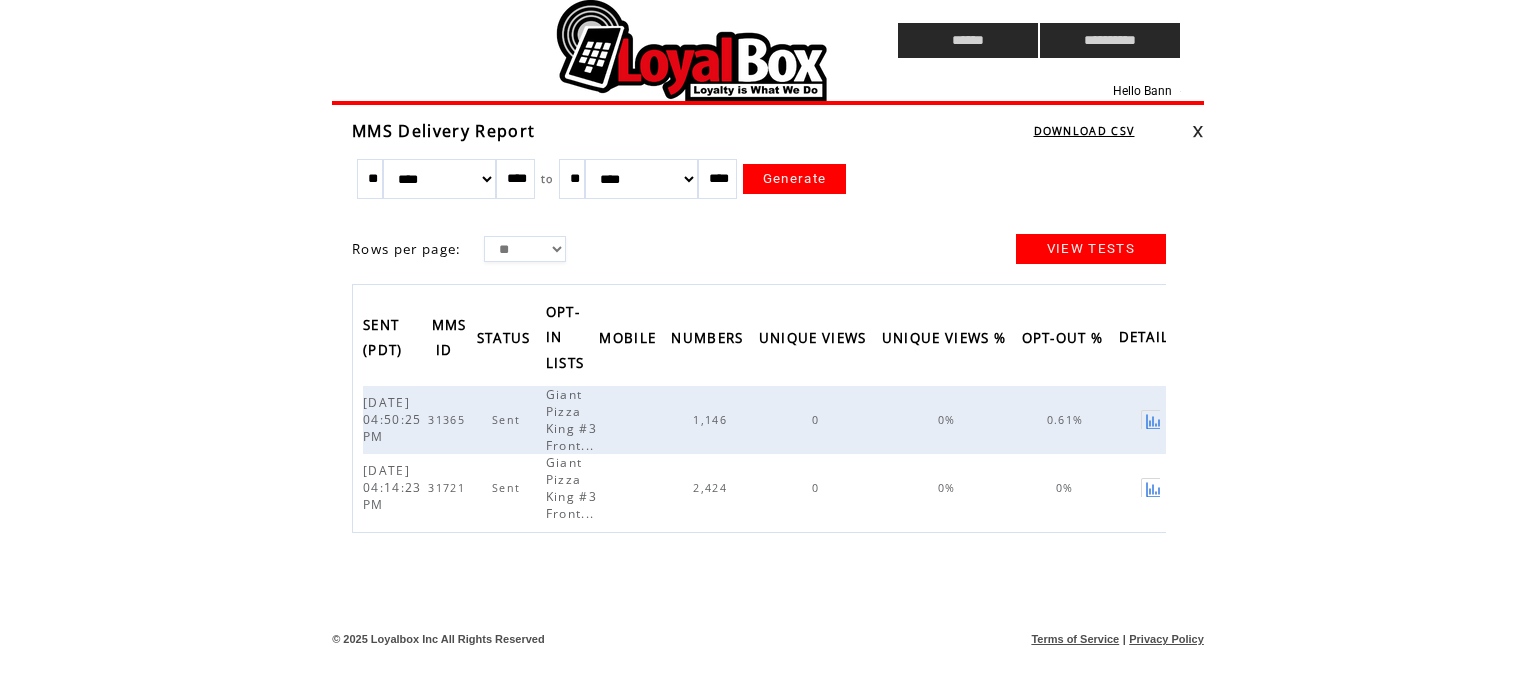 scroll, scrollTop: 0, scrollLeft: 0, axis: both 